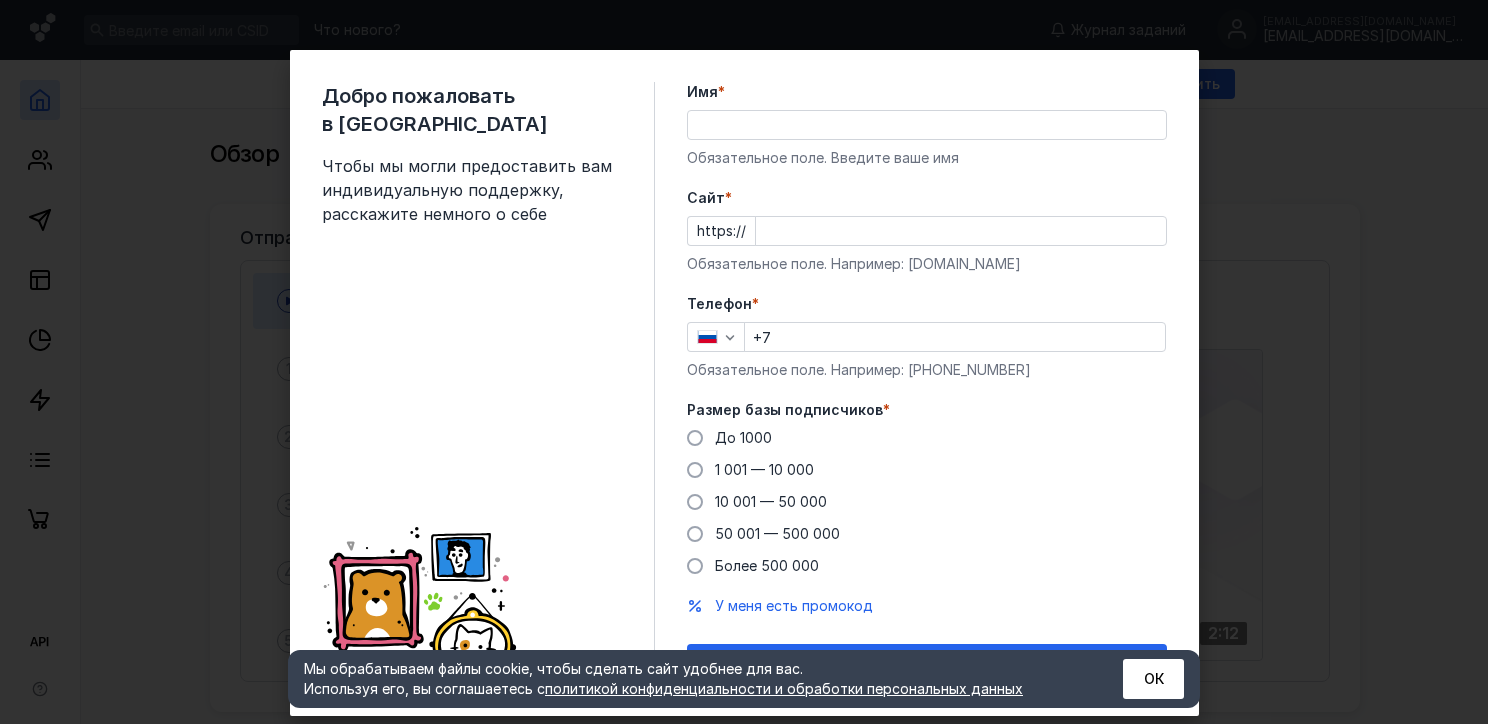scroll, scrollTop: 0, scrollLeft: 0, axis: both 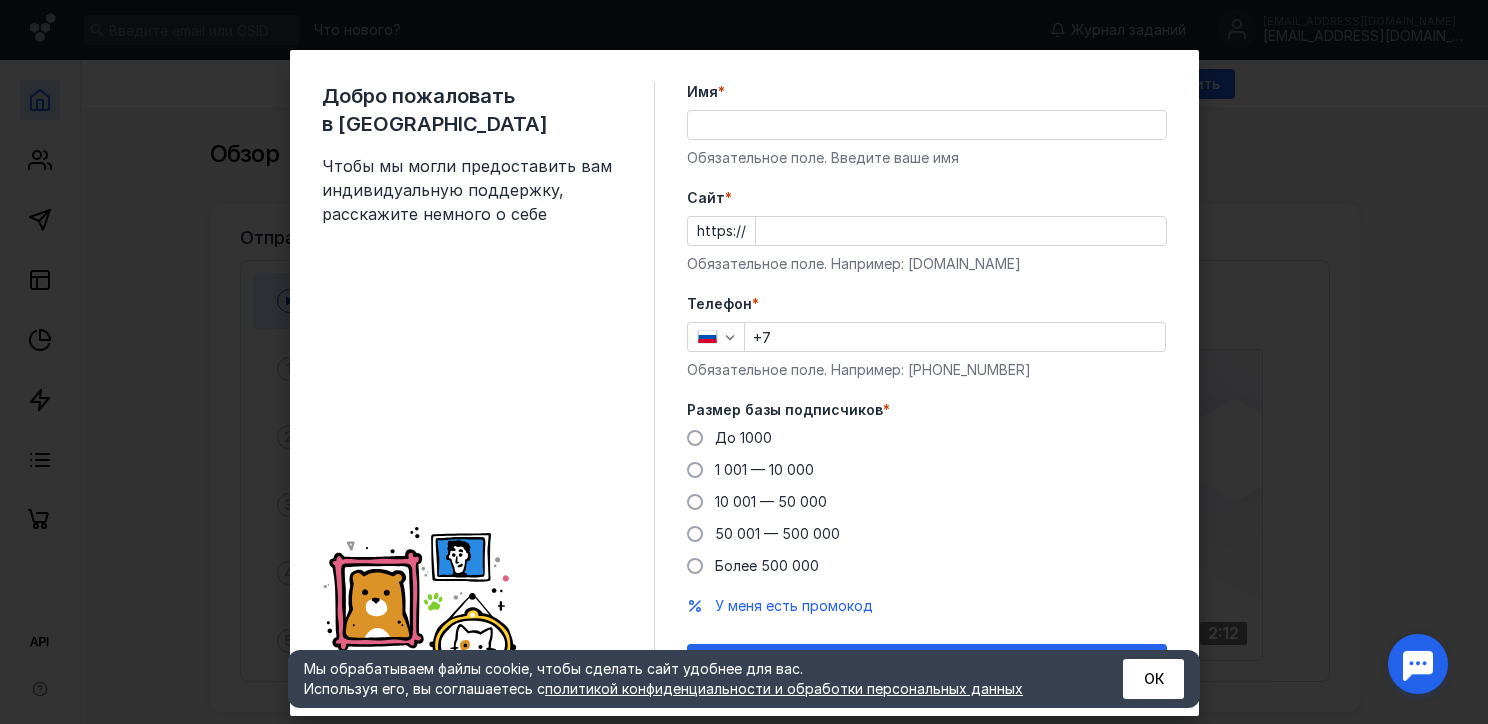 click on "Имя  *" at bounding box center [927, 125] 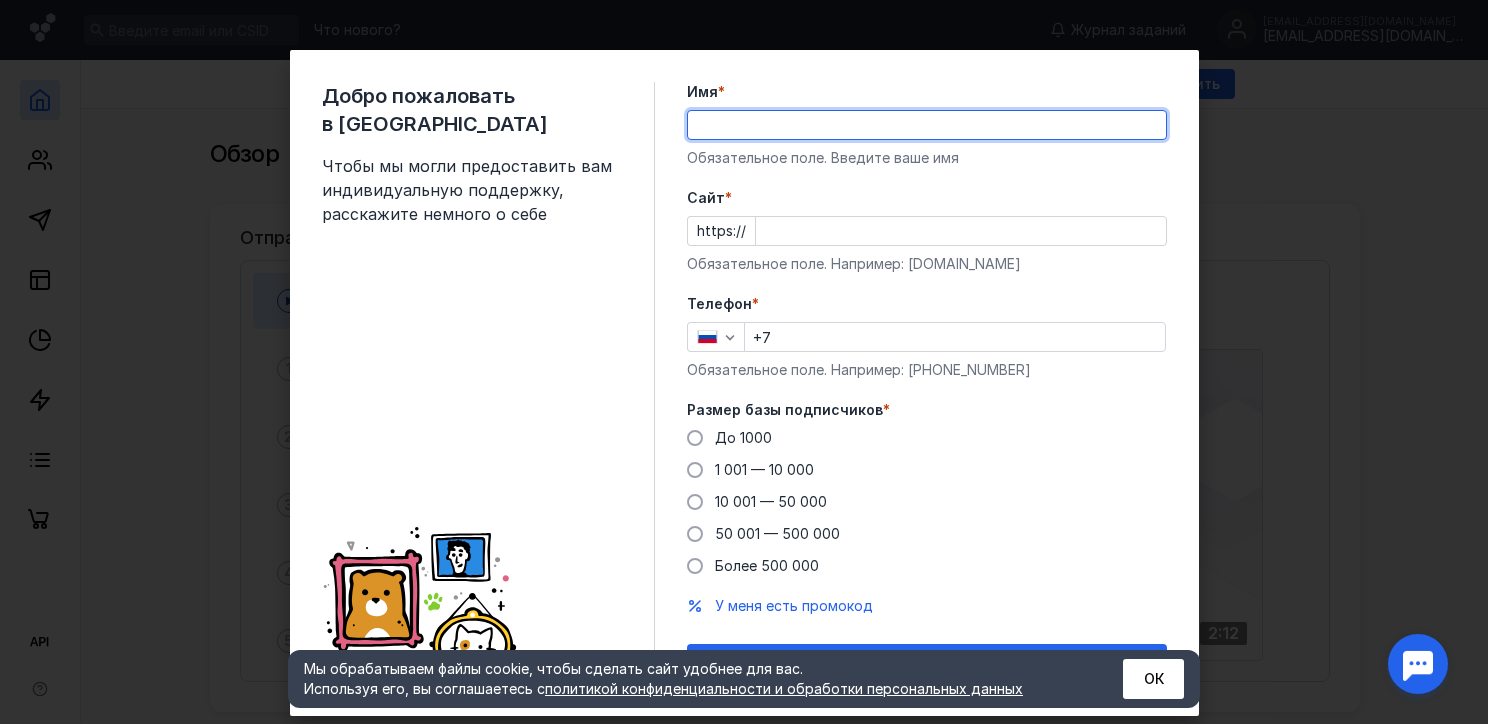 type on "Национальная Вирусологическая Ассоциация" 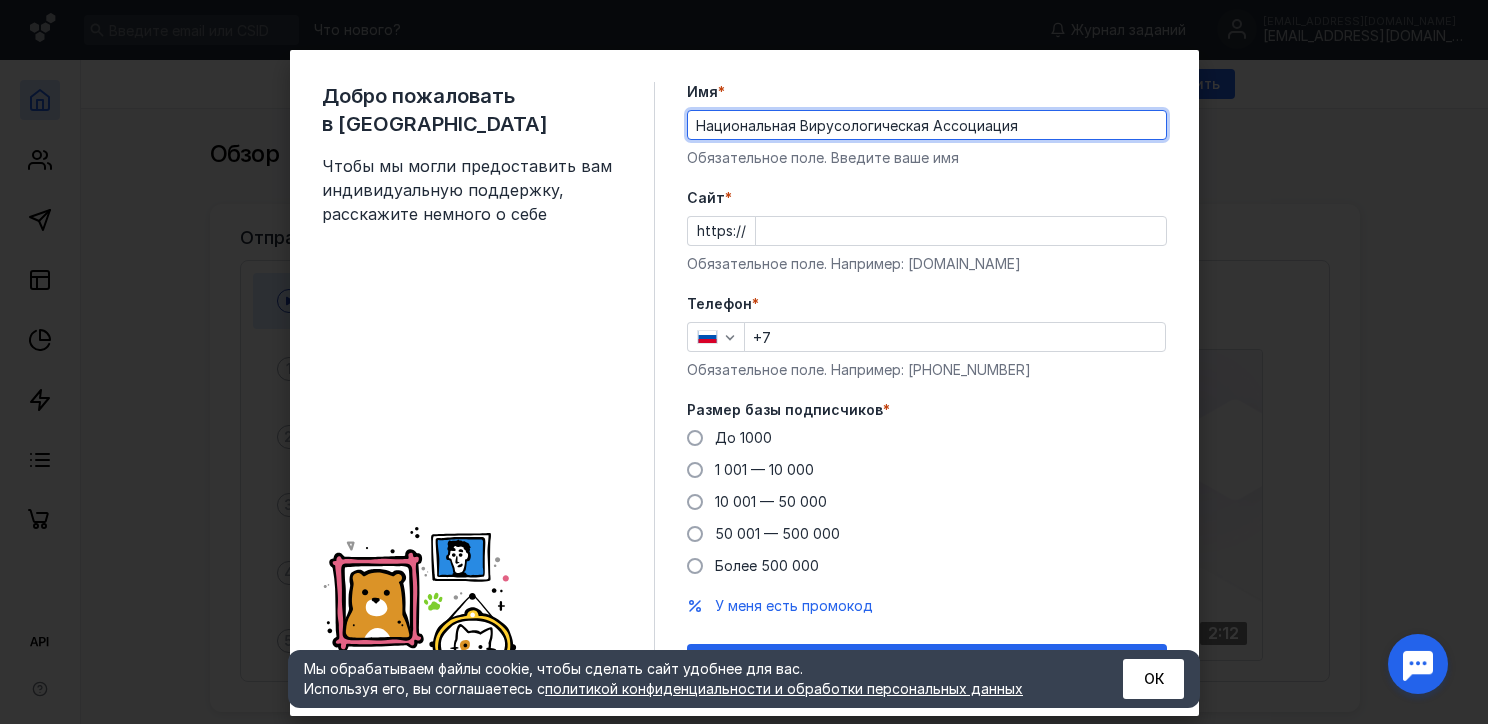 click on "Cайт  *" at bounding box center (961, 231) 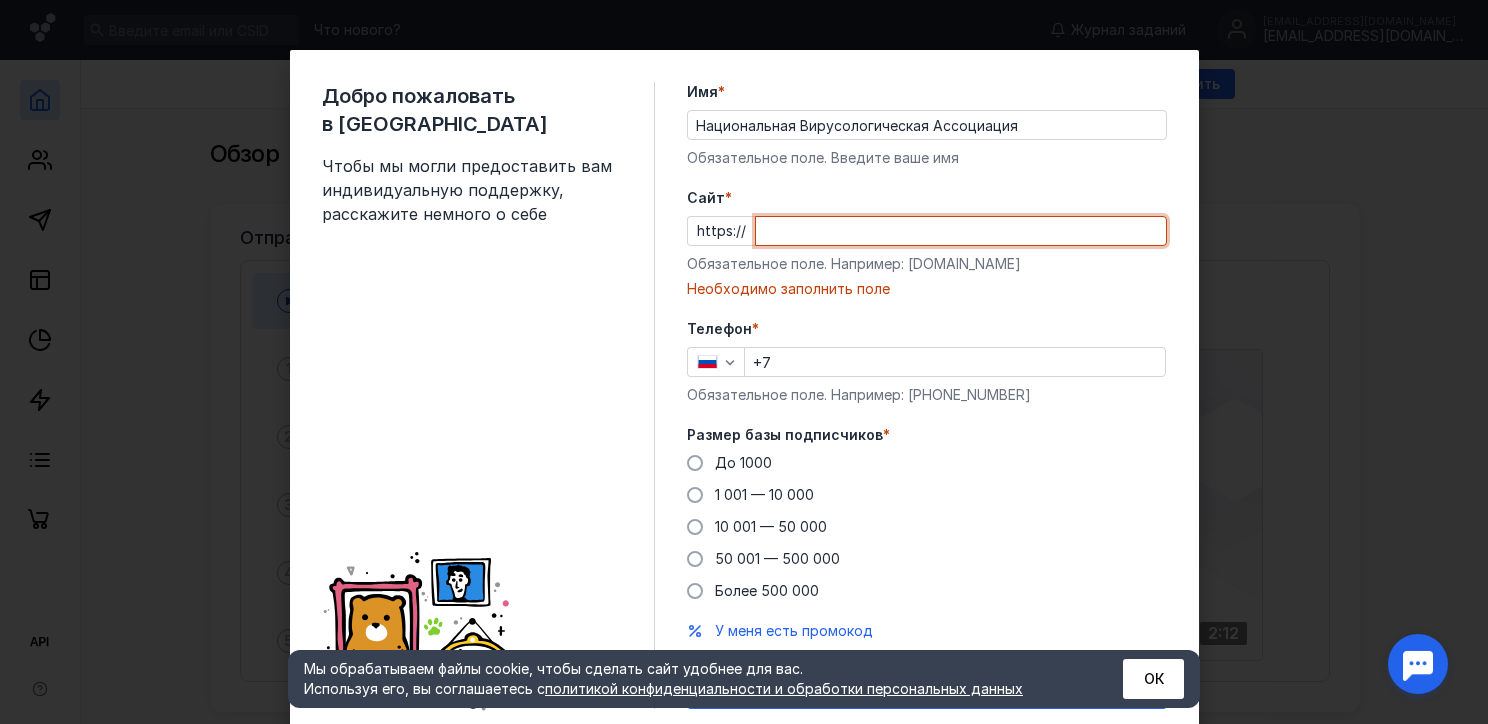 paste on "[DOMAIN_NAME][URL]" 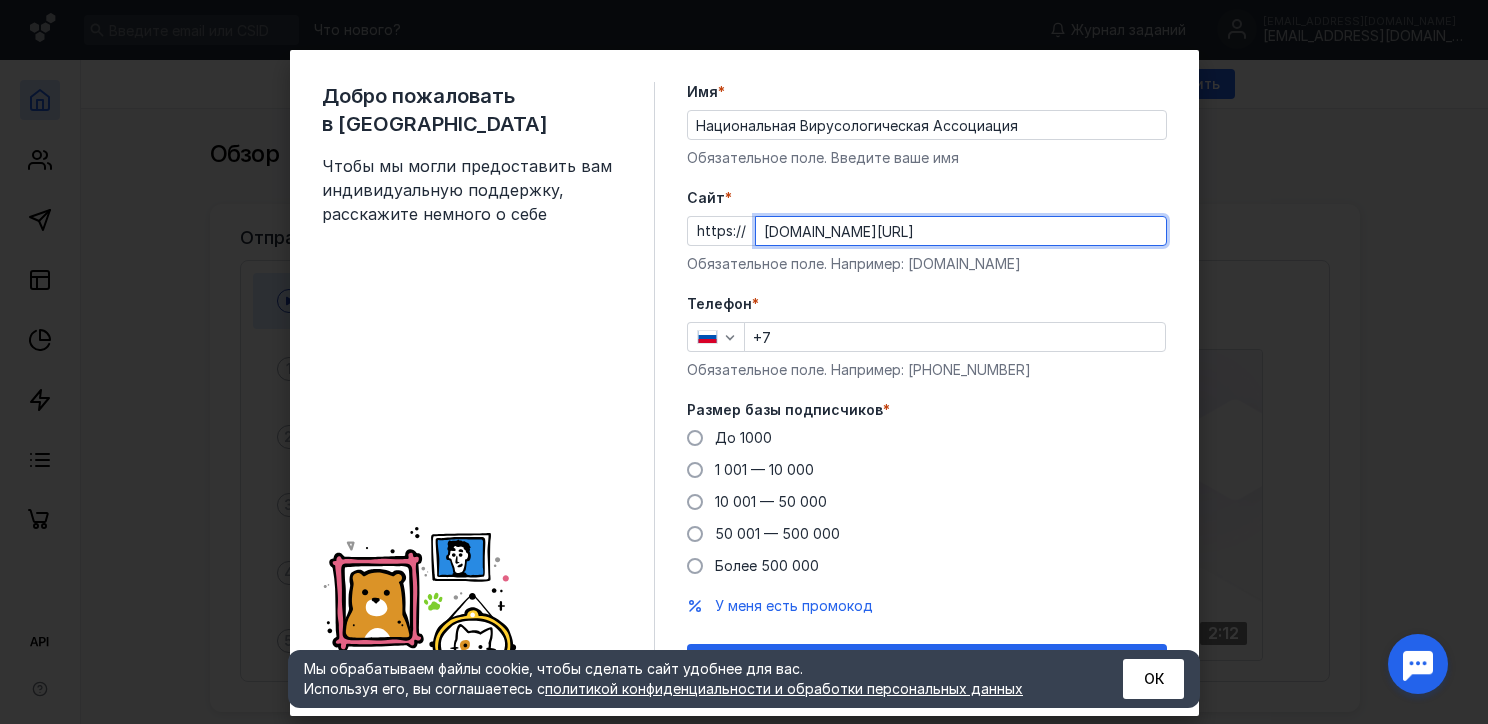 type on "[DOMAIN_NAME][URL]" 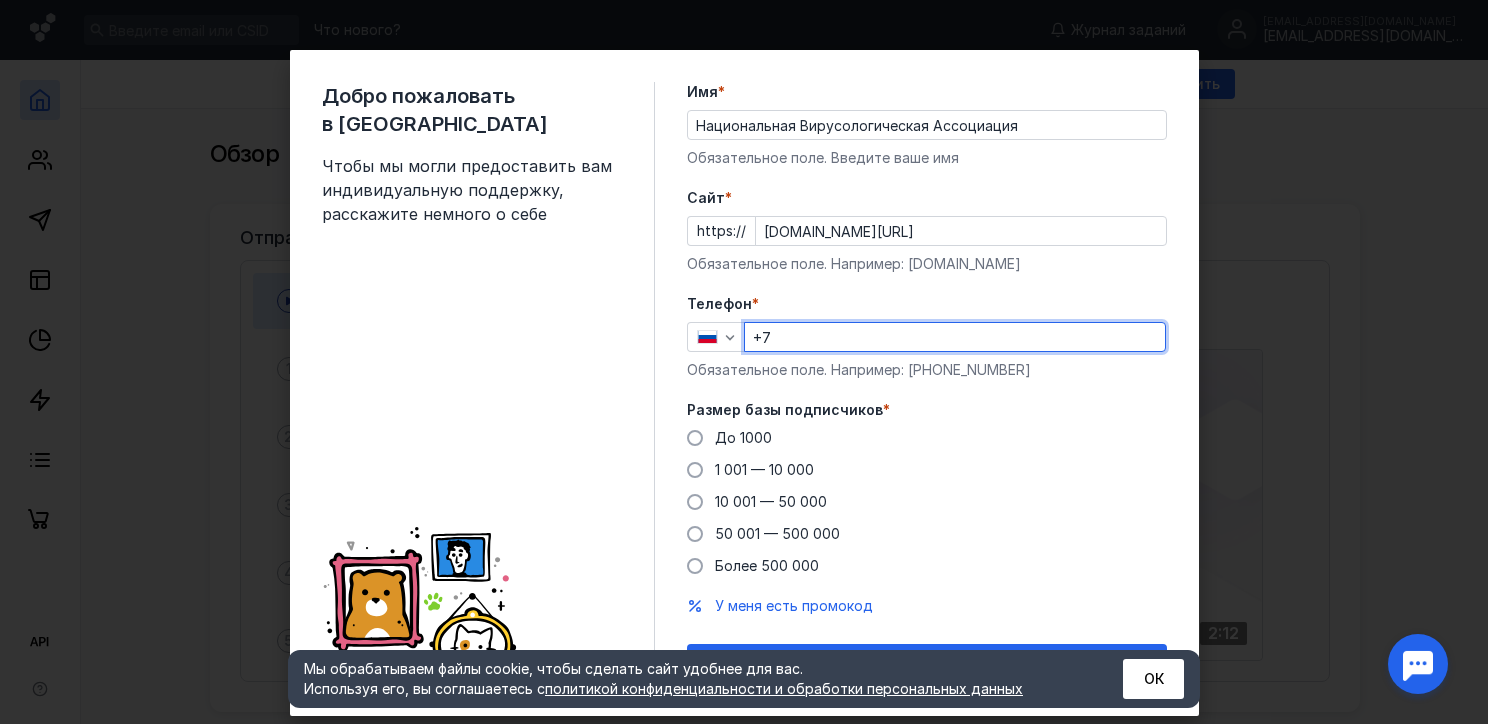 click on "+7" at bounding box center (955, 337) 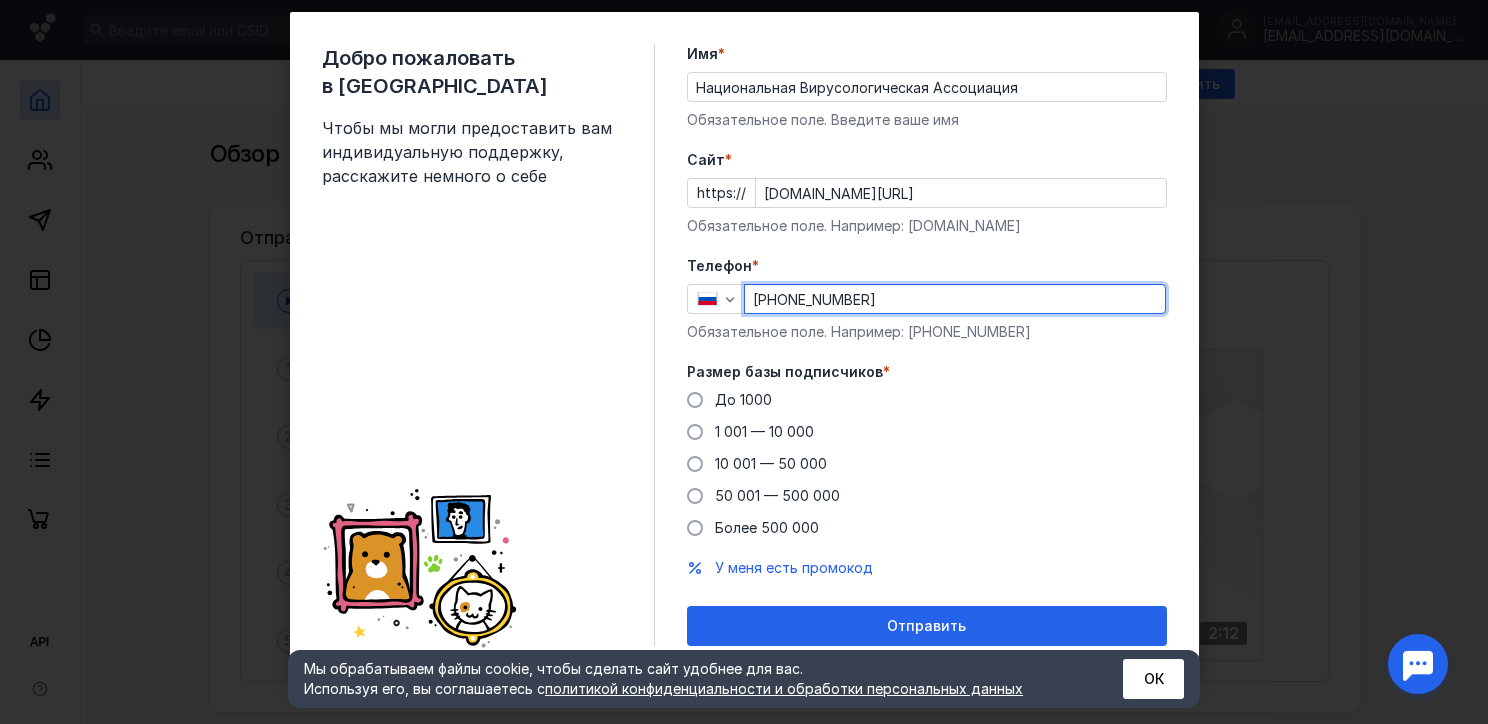 scroll, scrollTop: 42, scrollLeft: 0, axis: vertical 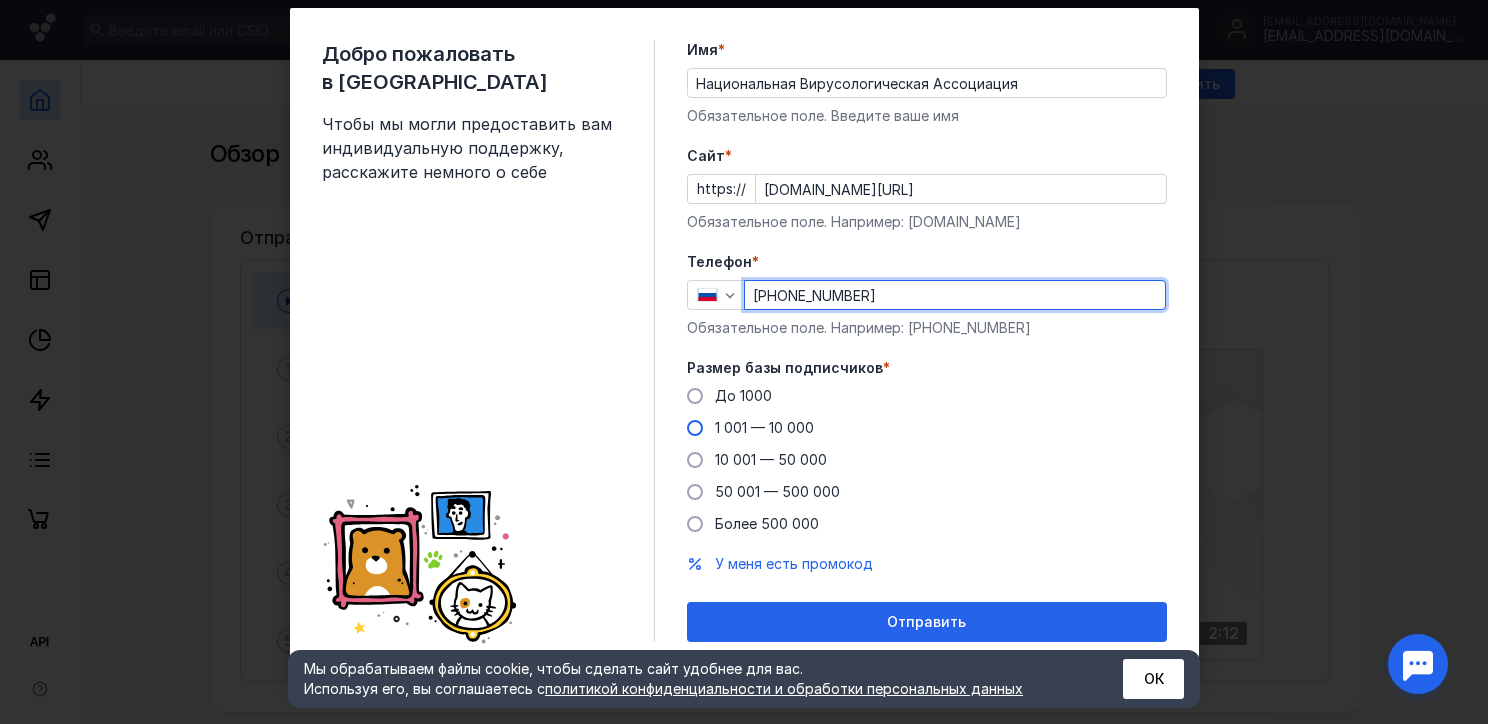 click on "1 001 — 10 000" at bounding box center [764, 427] 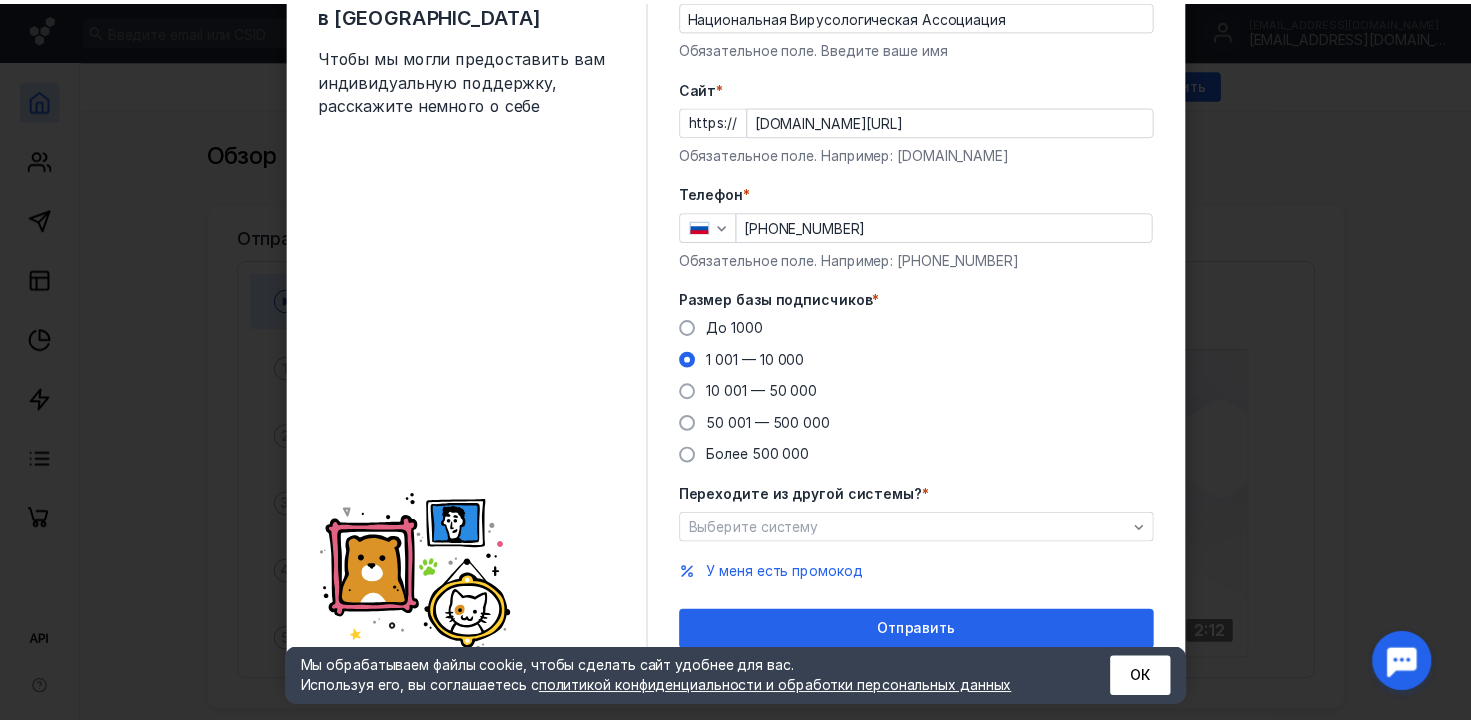 scroll, scrollTop: 120, scrollLeft: 0, axis: vertical 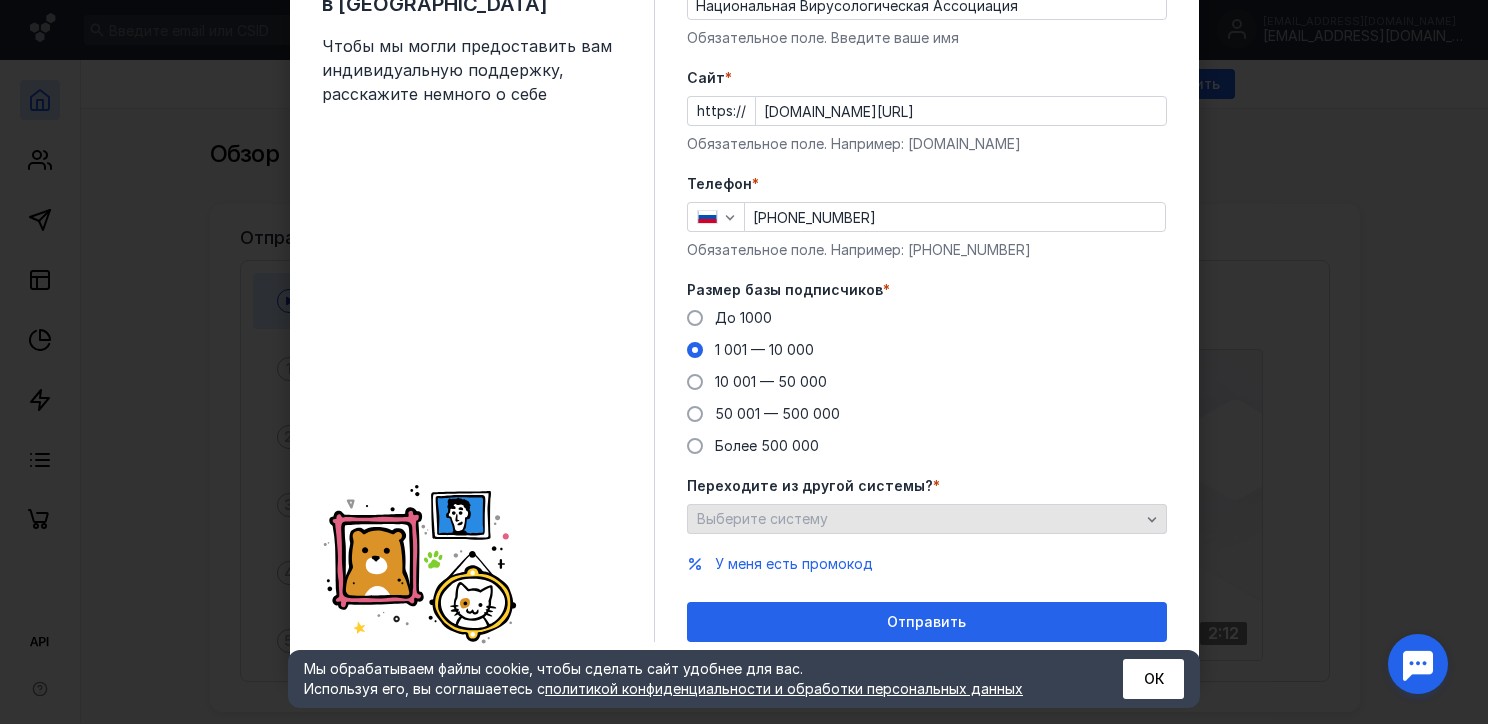 click on "Выберите систему" at bounding box center (927, 519) 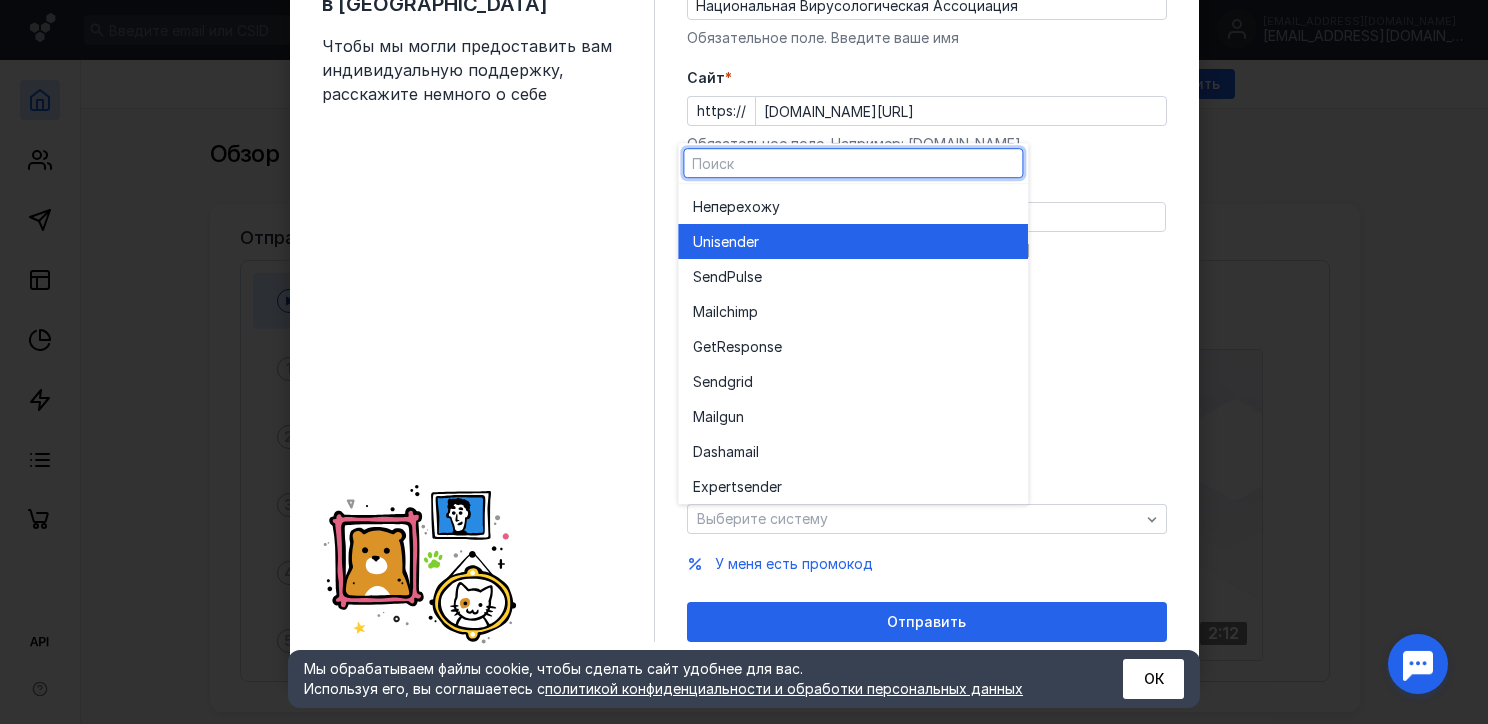 click on "Unisende r" at bounding box center [853, 242] 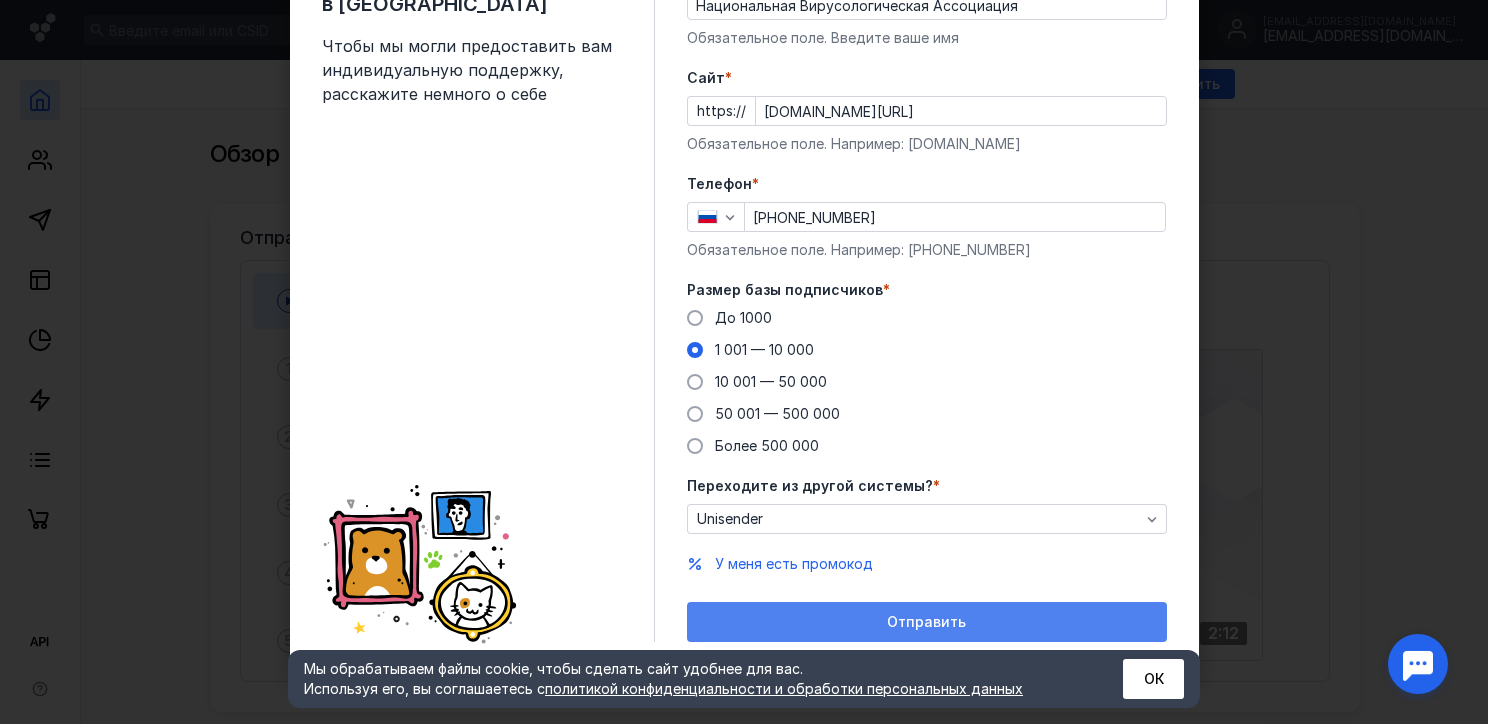click on "Отправить" at bounding box center (927, 622) 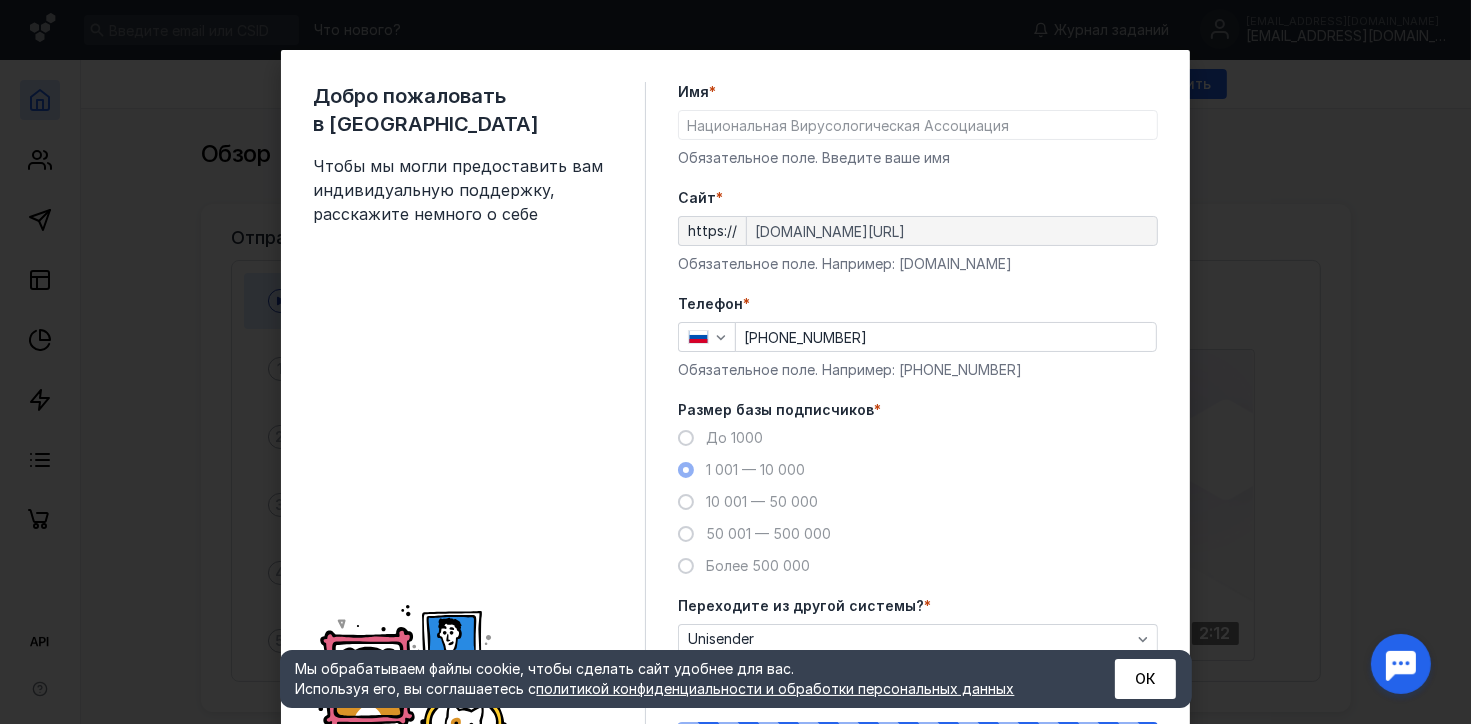 scroll, scrollTop: 0, scrollLeft: 0, axis: both 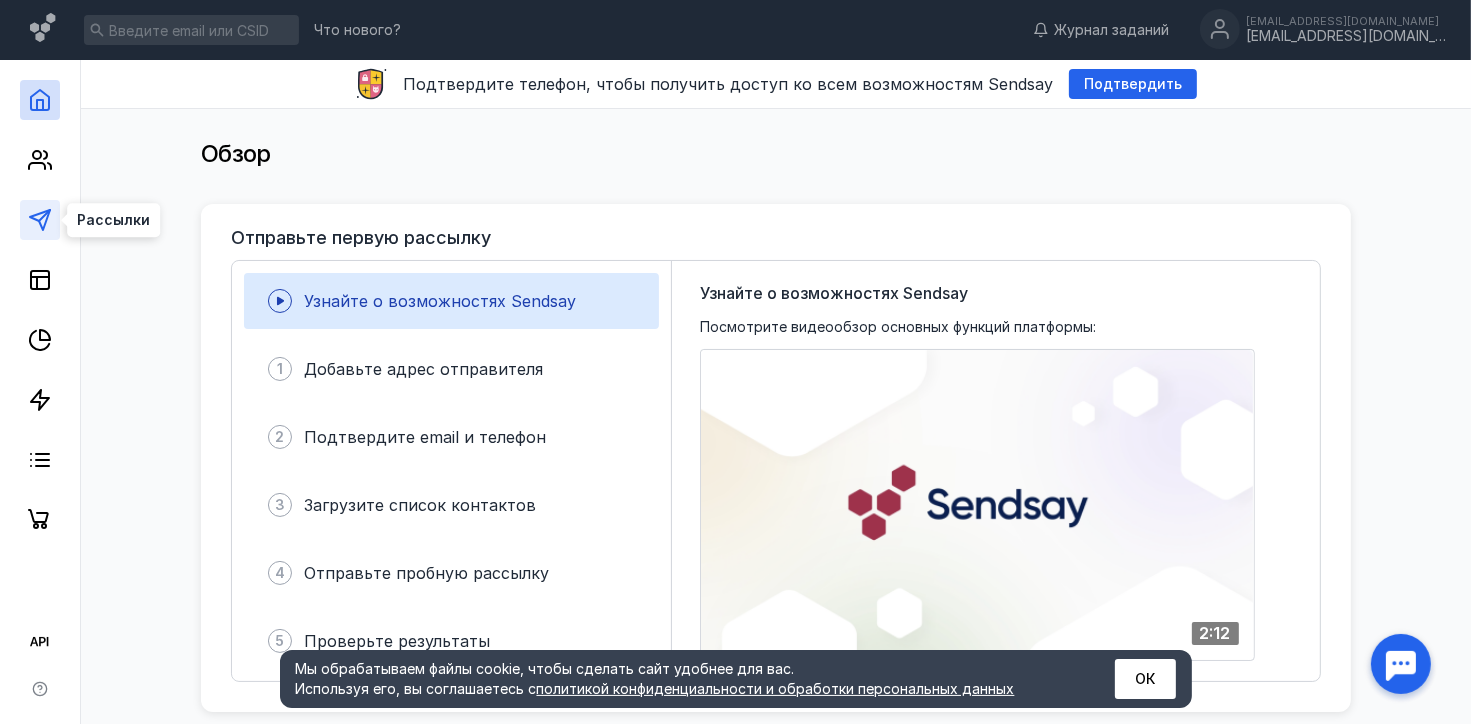 click 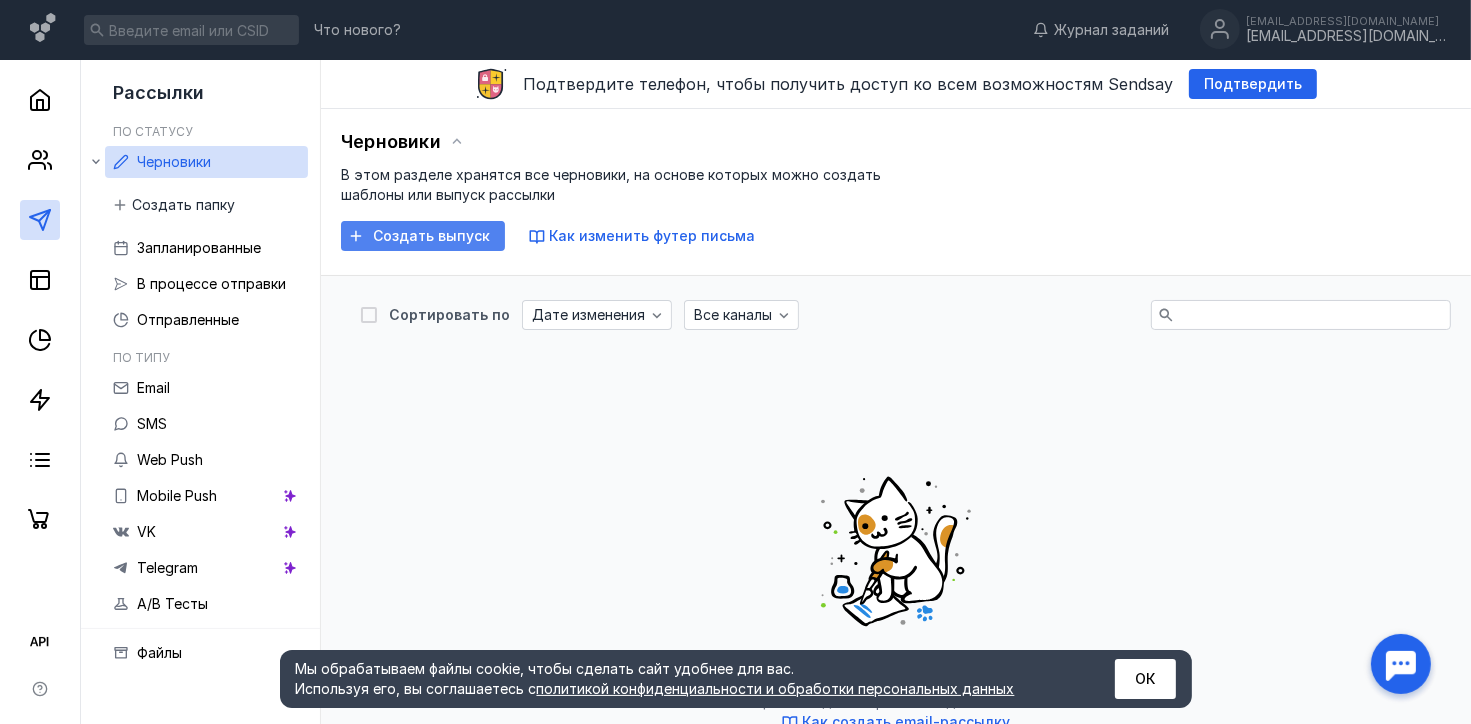 click on "Создать выпуск" at bounding box center (431, 236) 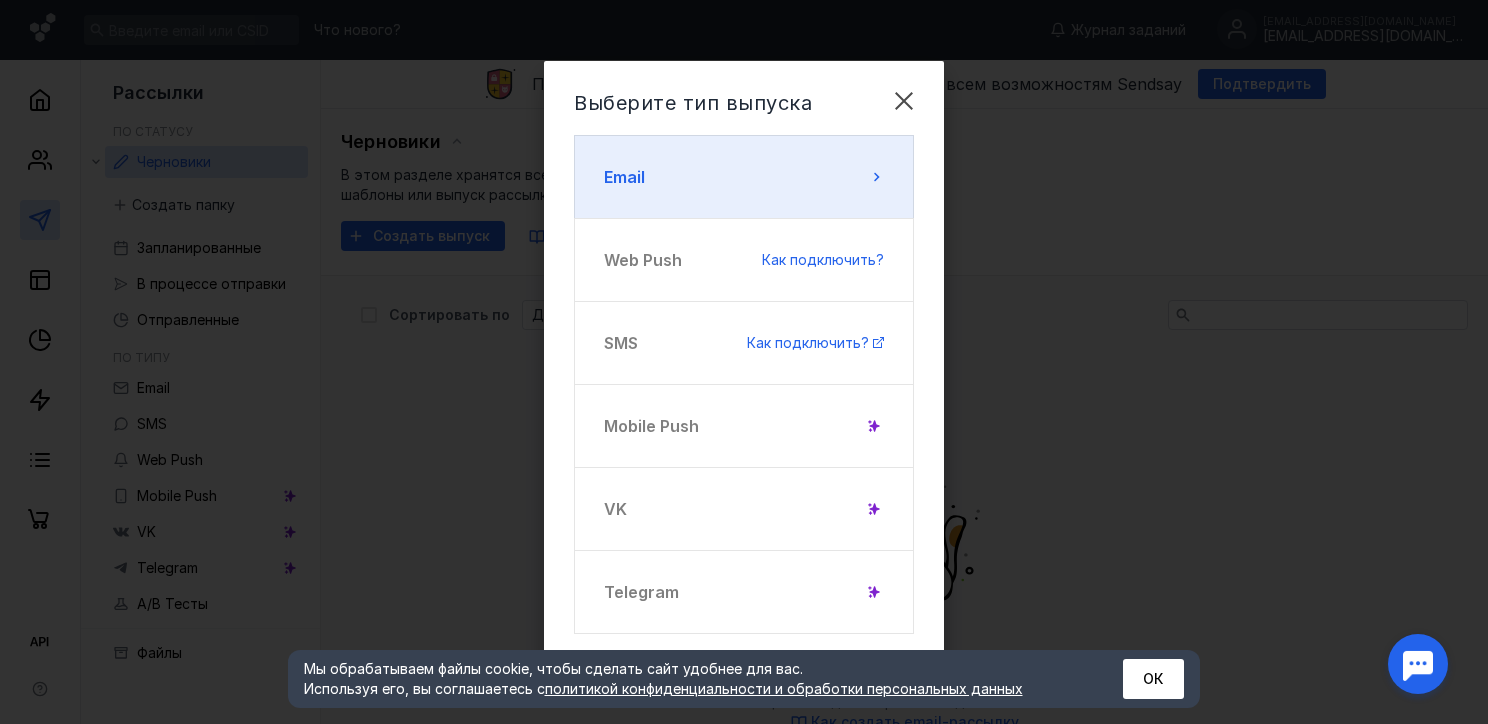 click on "Email" at bounding box center (744, 177) 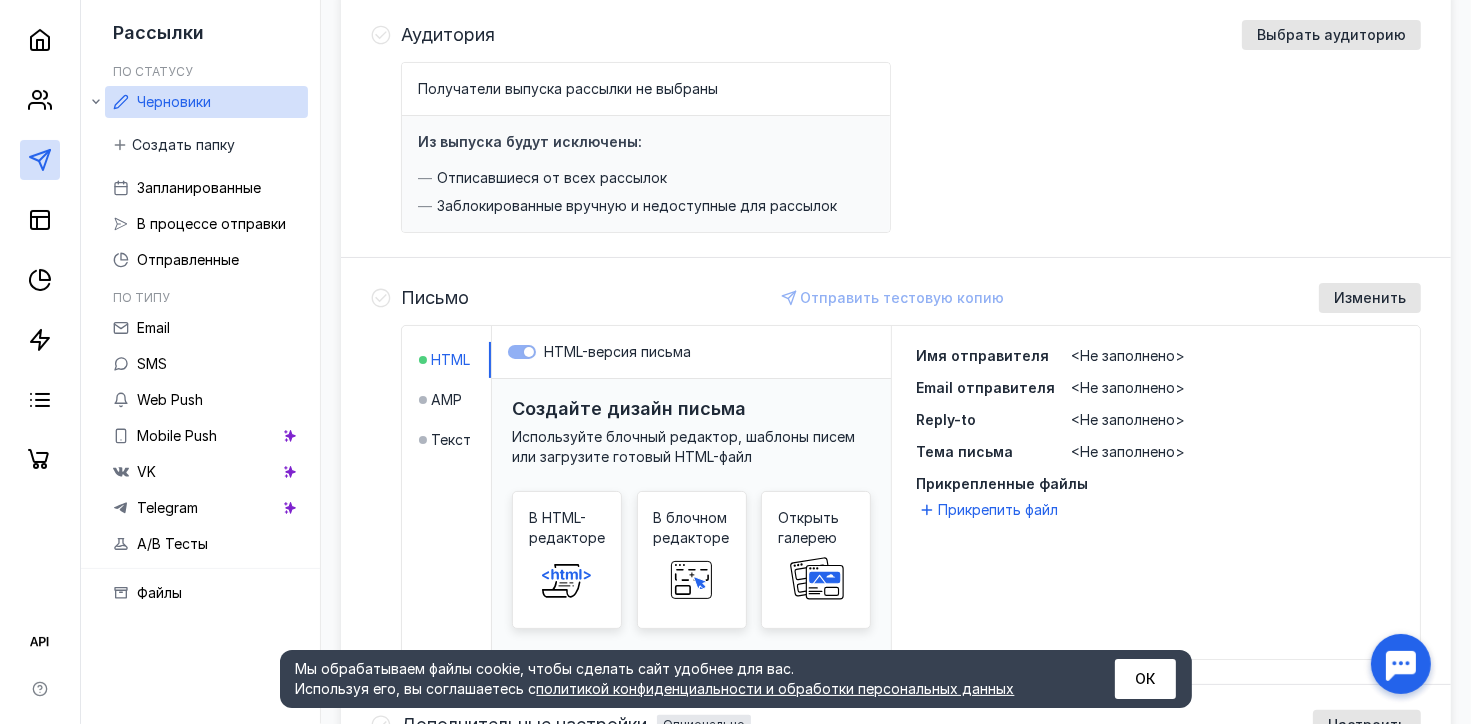scroll, scrollTop: 400, scrollLeft: 0, axis: vertical 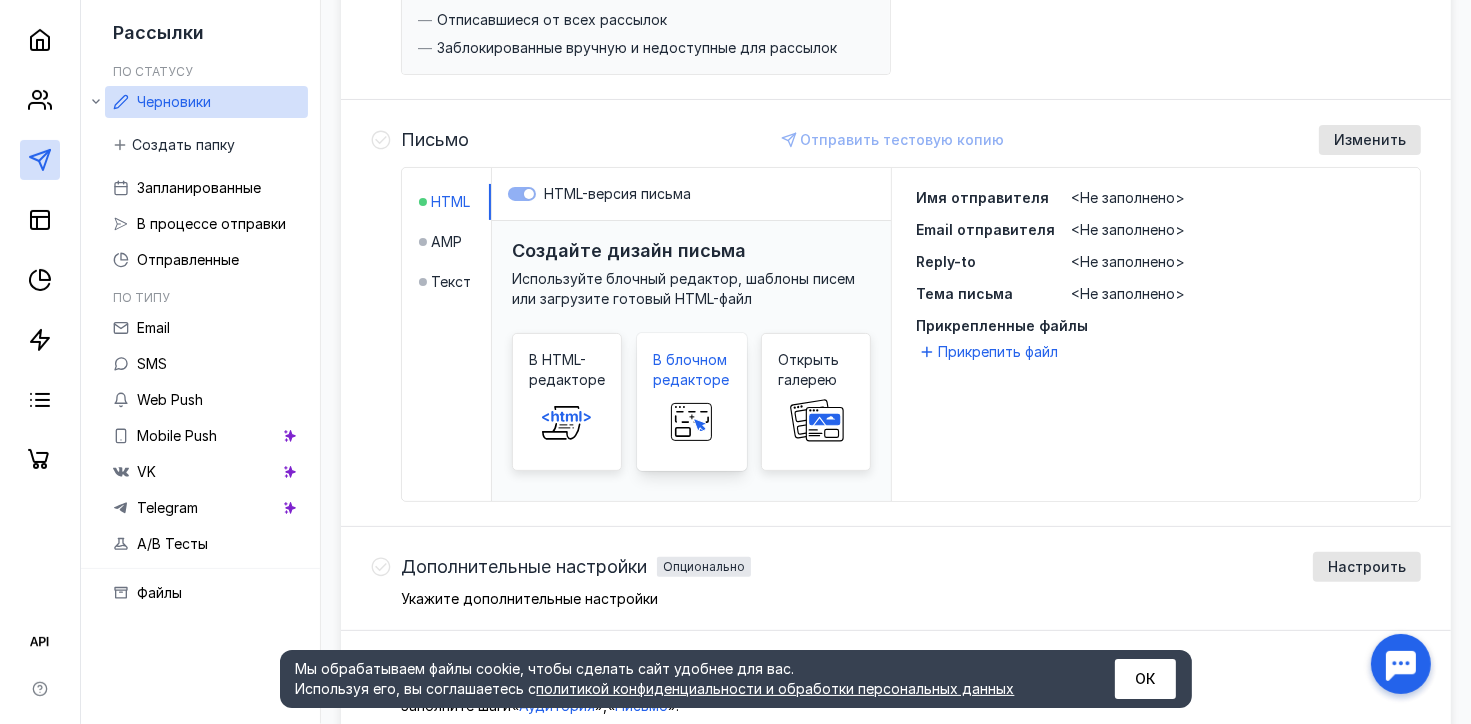 click at bounding box center (692, 422) 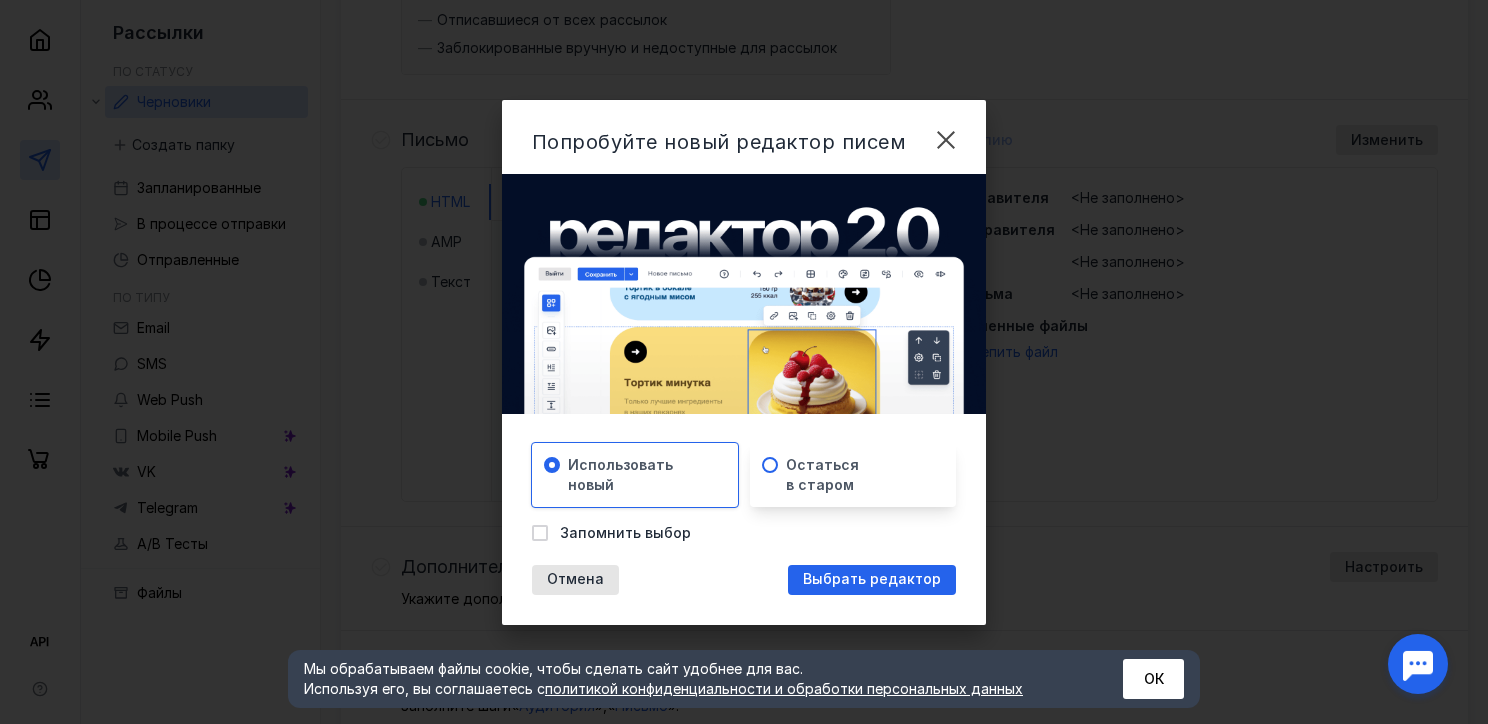 click on "Остаться в старом" at bounding box center [822, 475] 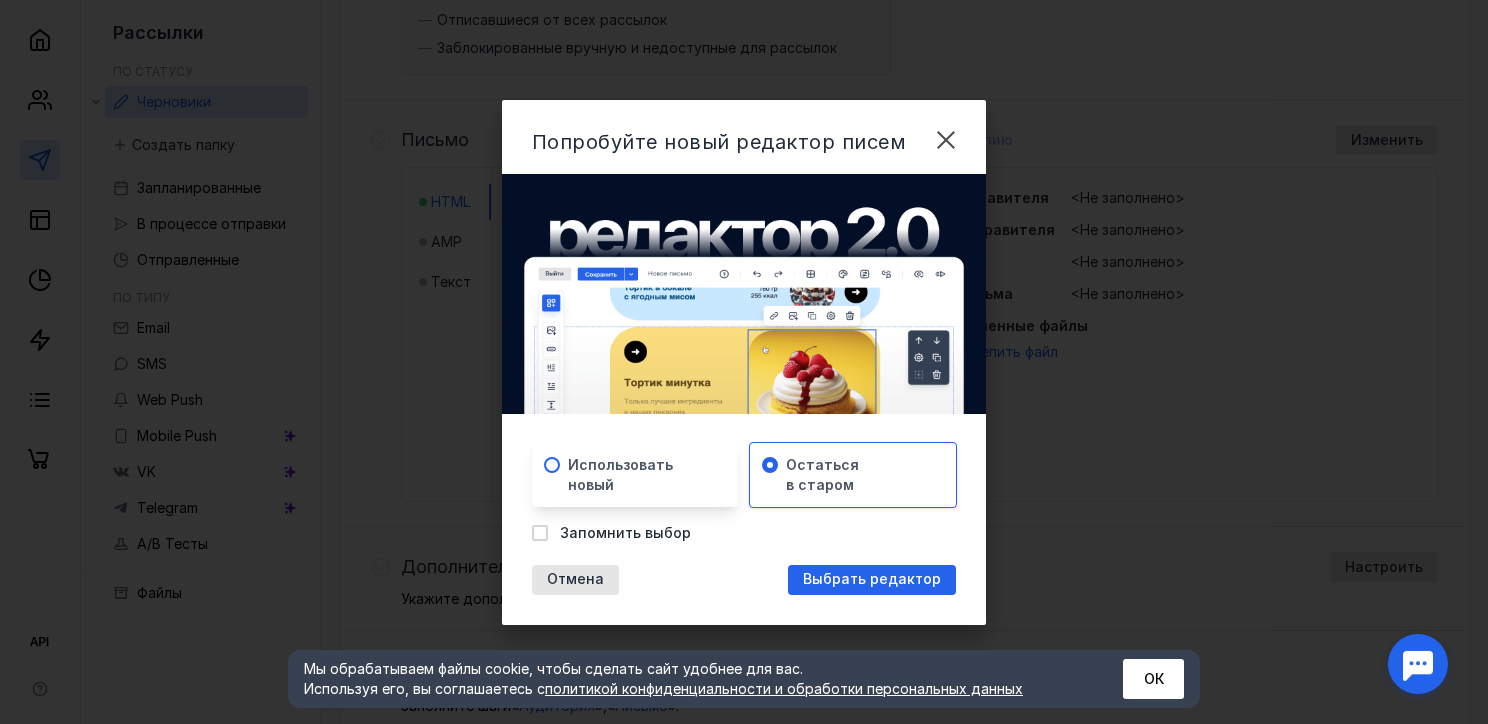 click on "Использовать новый" at bounding box center (643, 475) 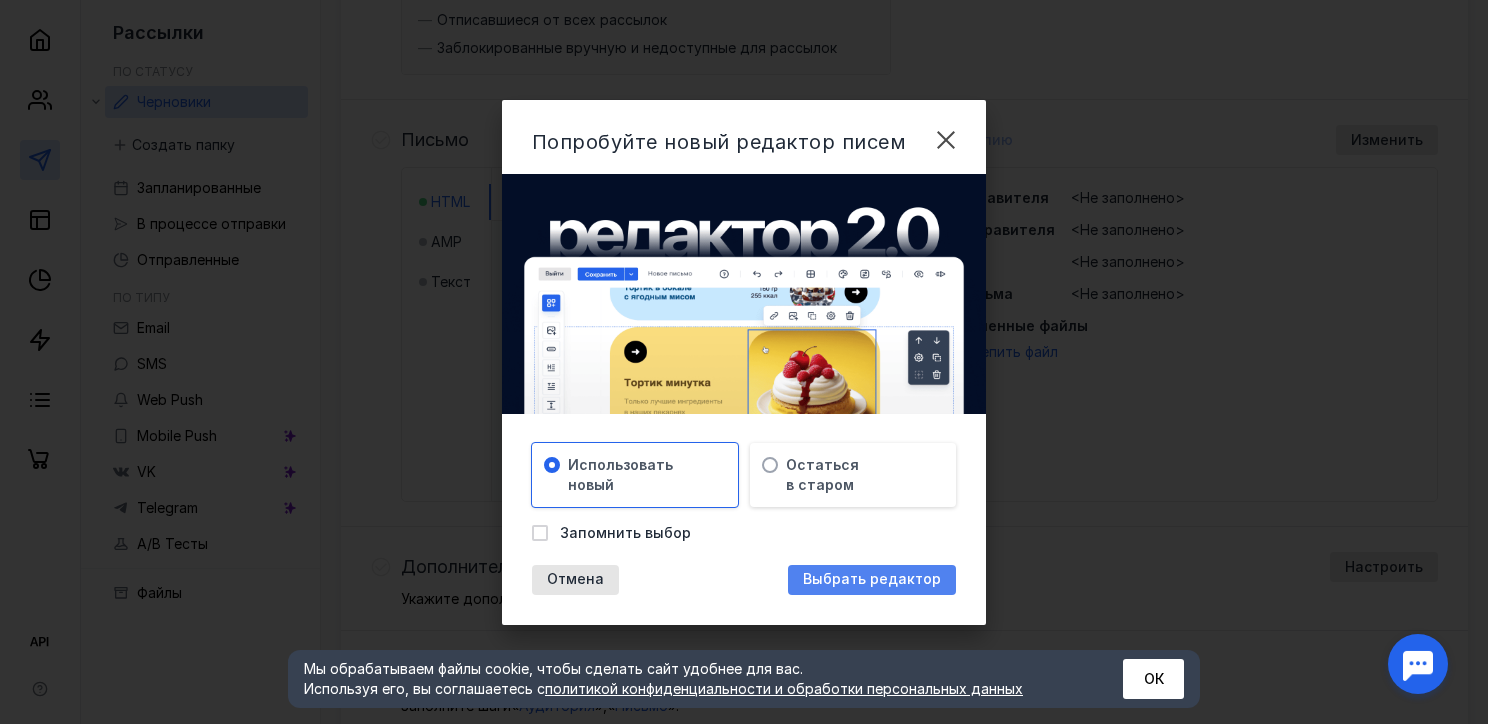 click on "Выбрать редактор" at bounding box center (872, 579) 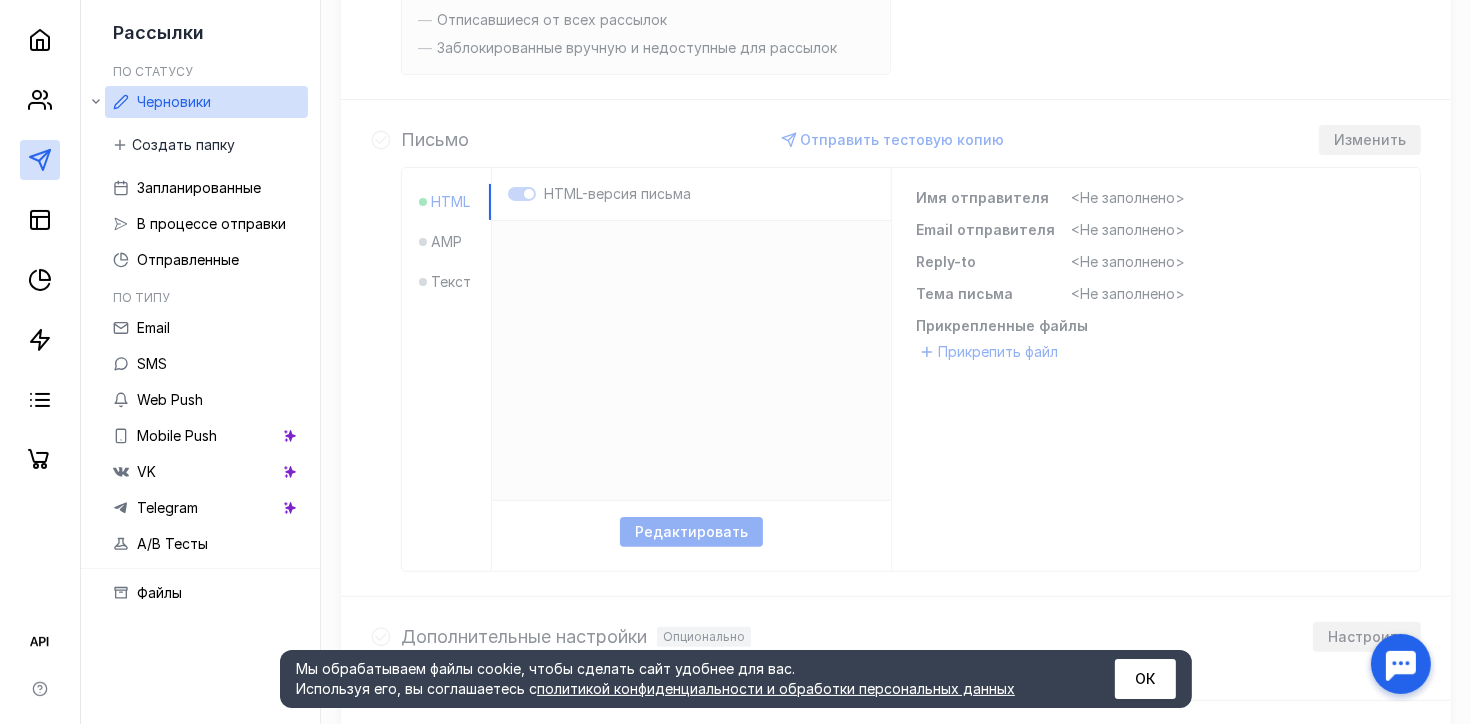 scroll, scrollTop: 0, scrollLeft: 0, axis: both 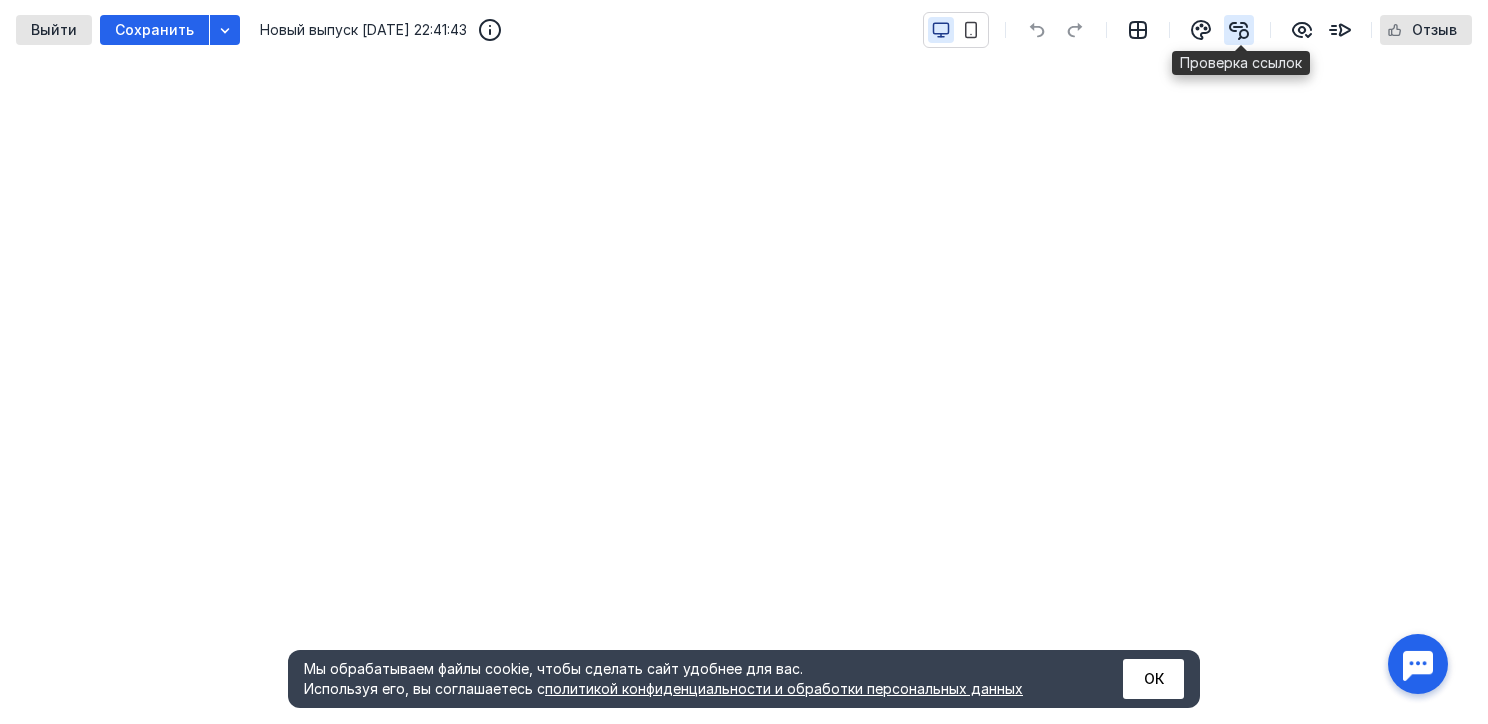 click 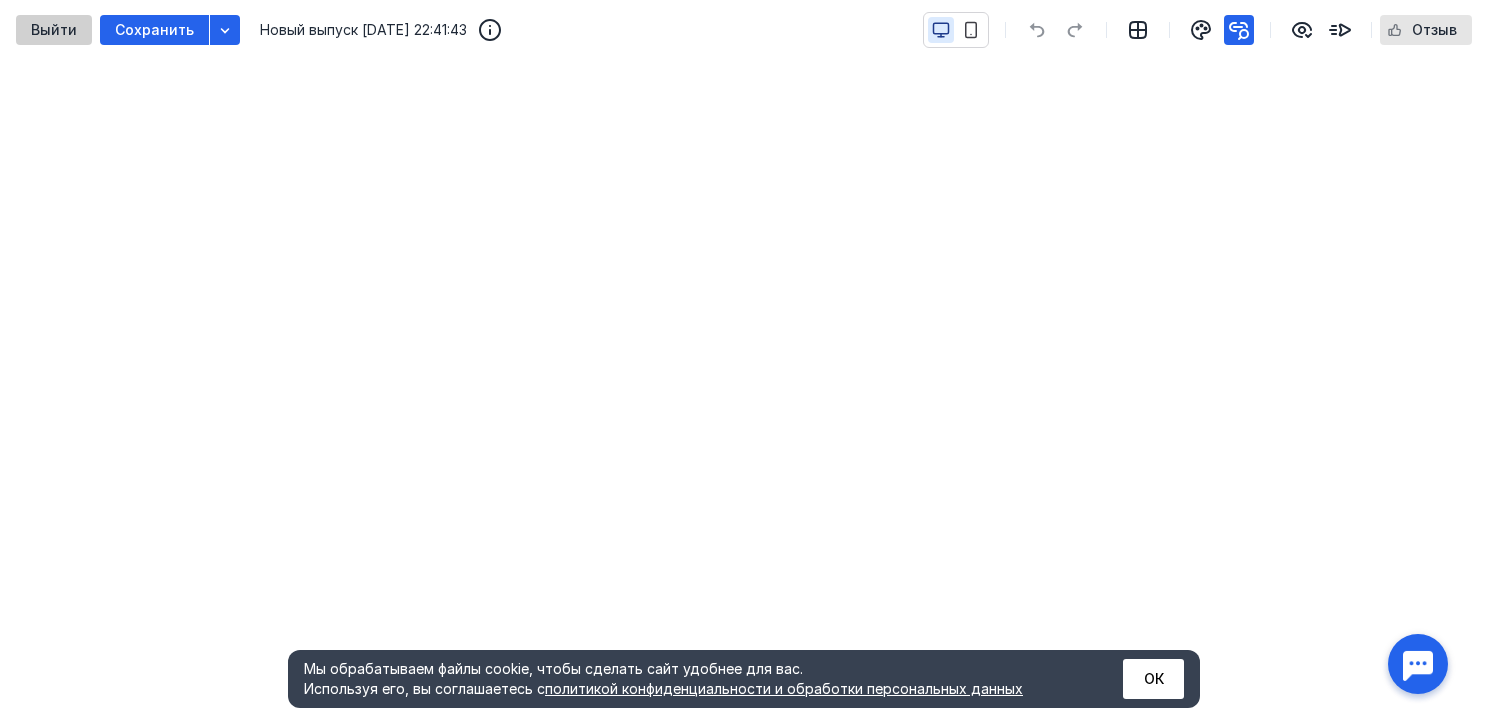 click on "Выйти" at bounding box center (54, 30) 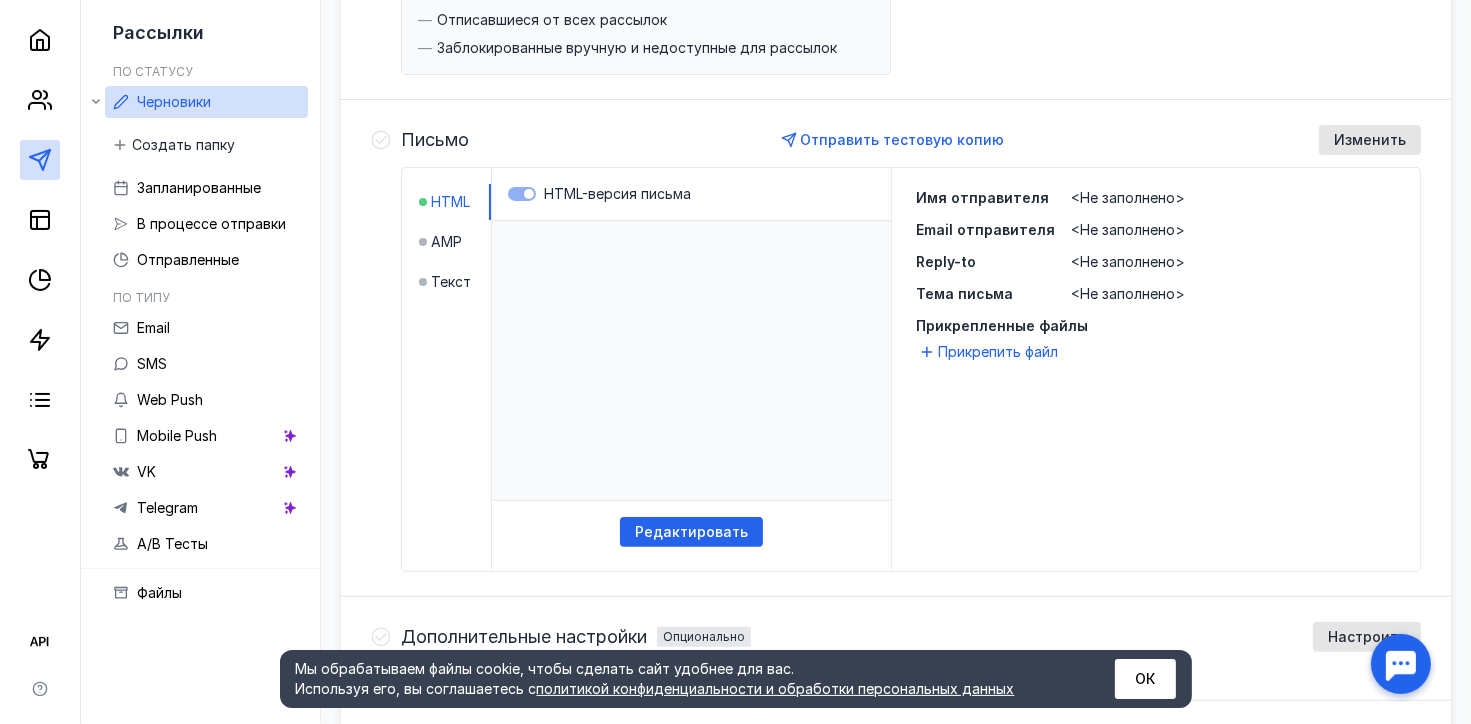 click at bounding box center (690, 359) 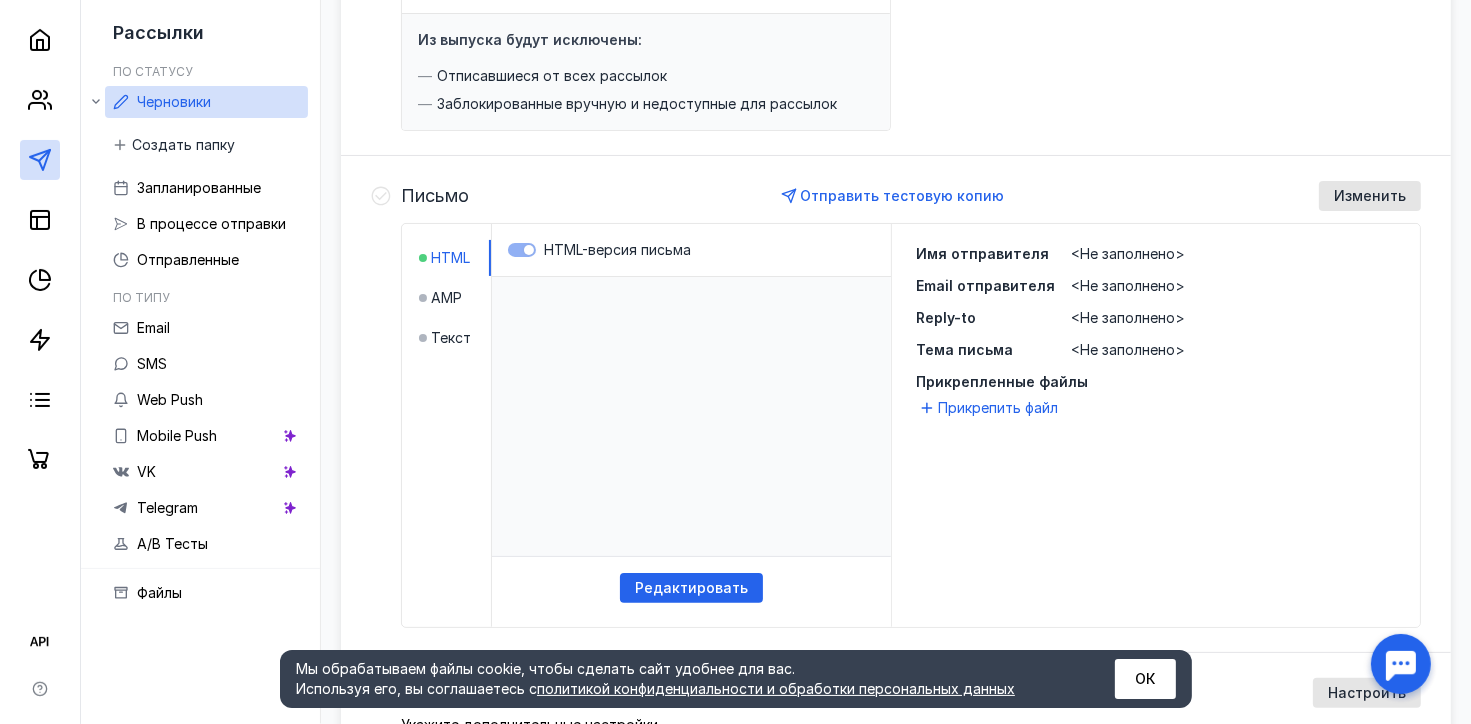 scroll, scrollTop: 100, scrollLeft: 0, axis: vertical 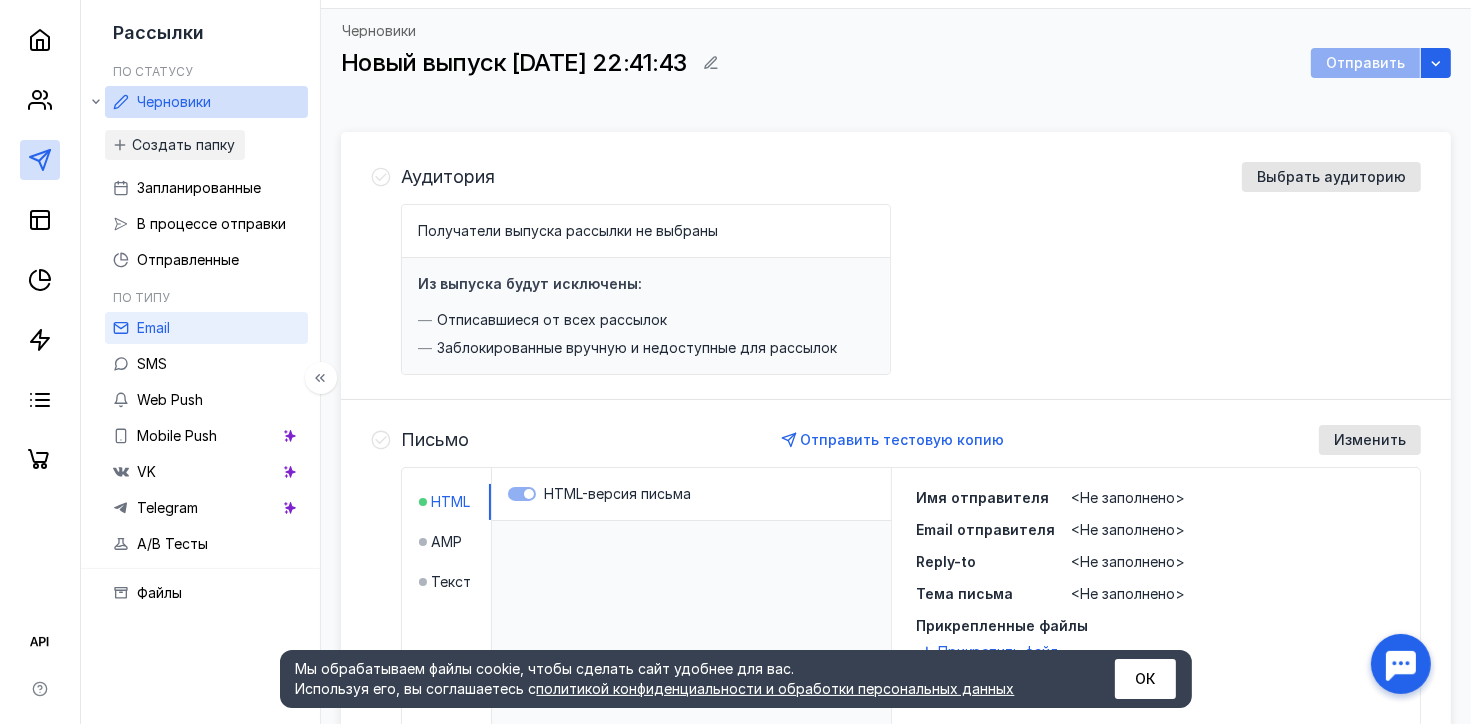 click on "Email" at bounding box center [206, 328] 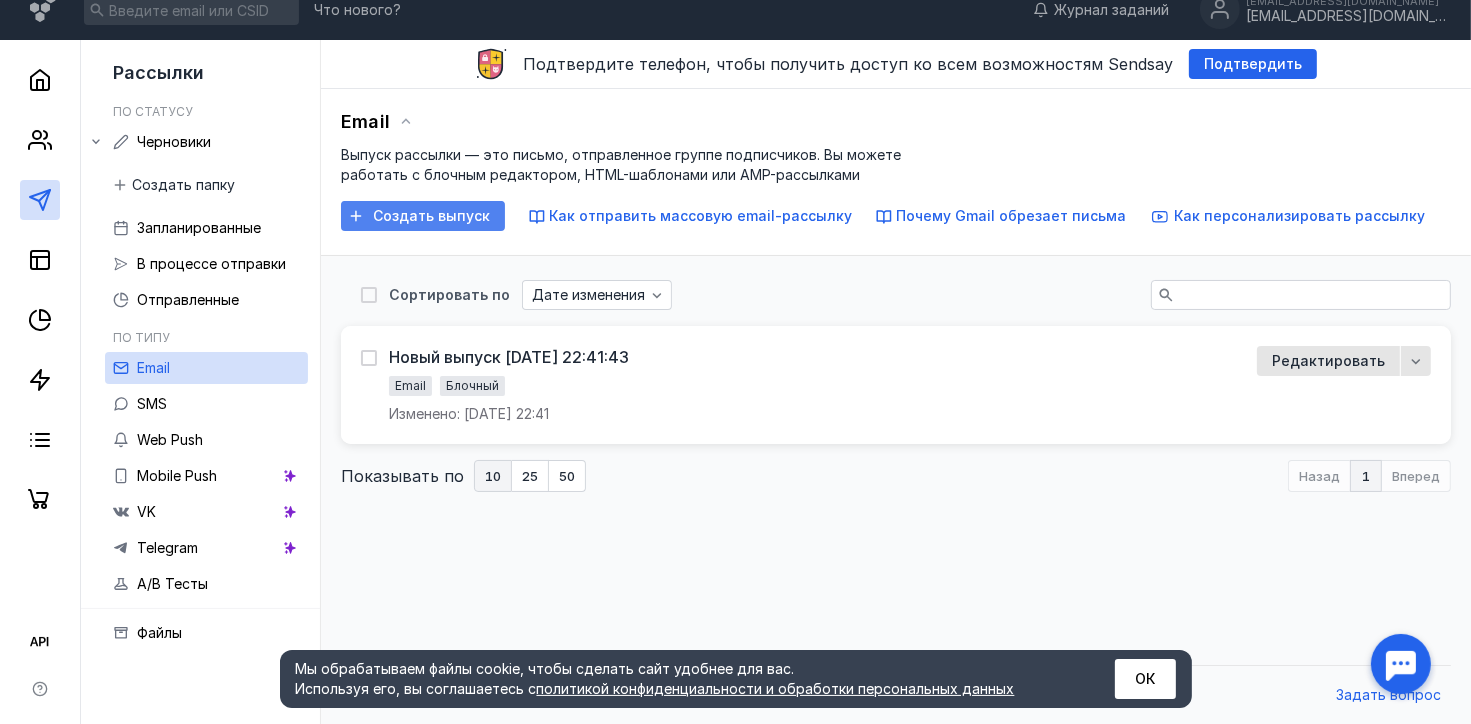 click on "Создать выпуск" at bounding box center [431, 216] 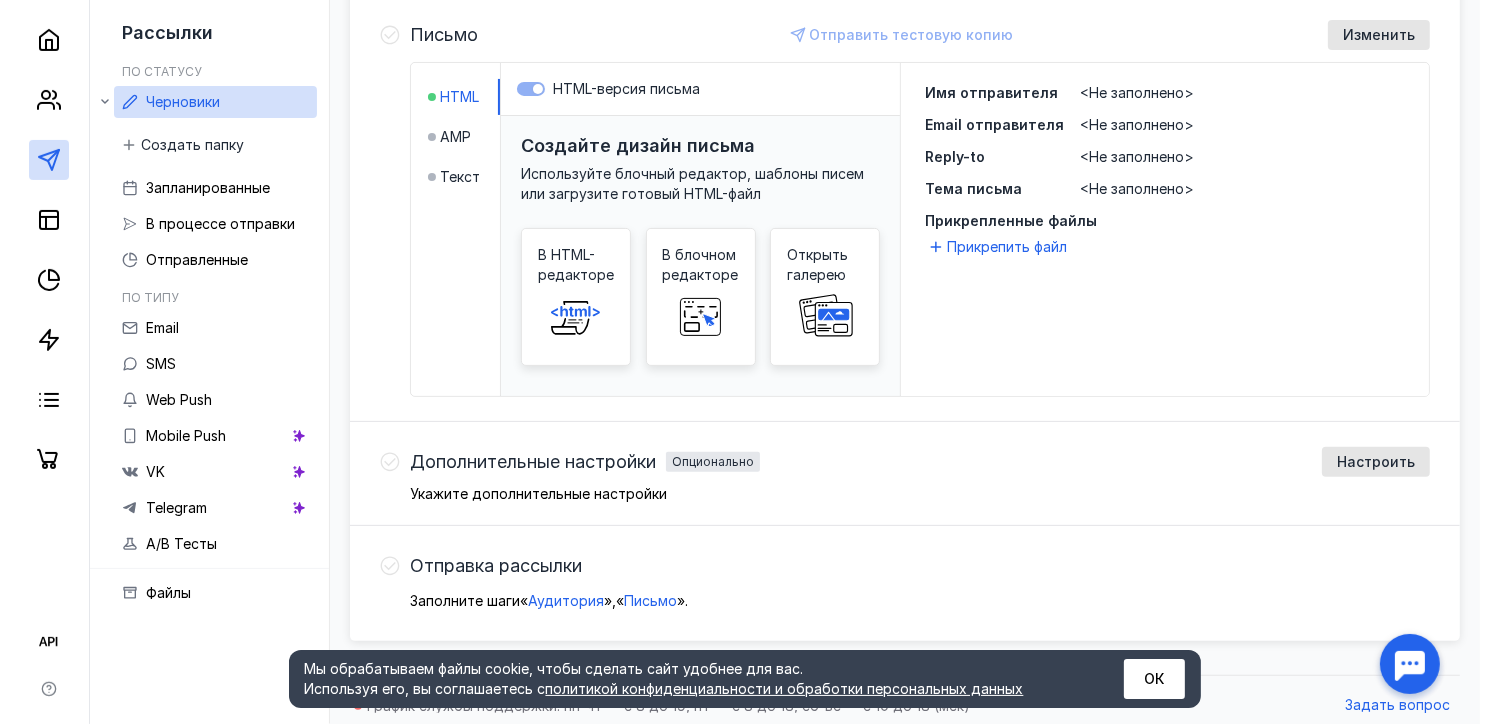 scroll, scrollTop: 514, scrollLeft: 0, axis: vertical 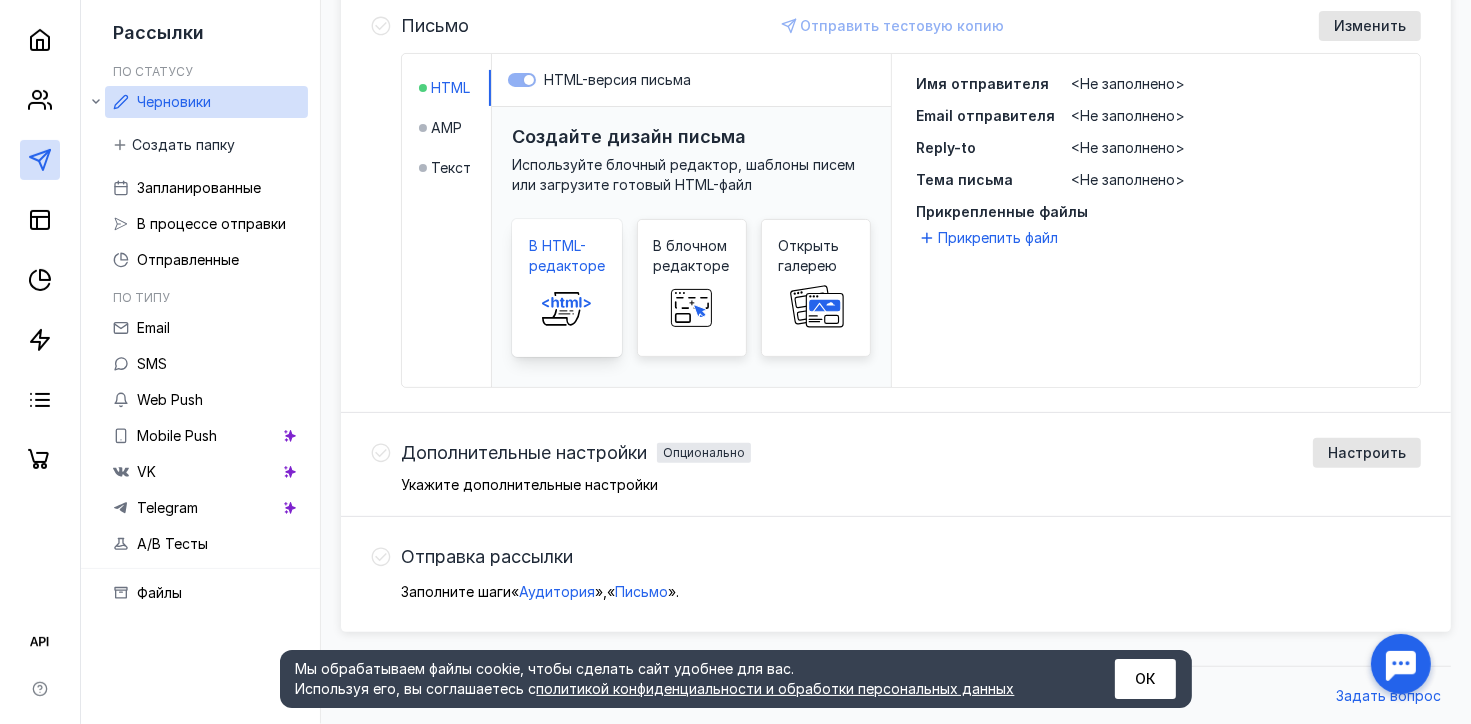 click 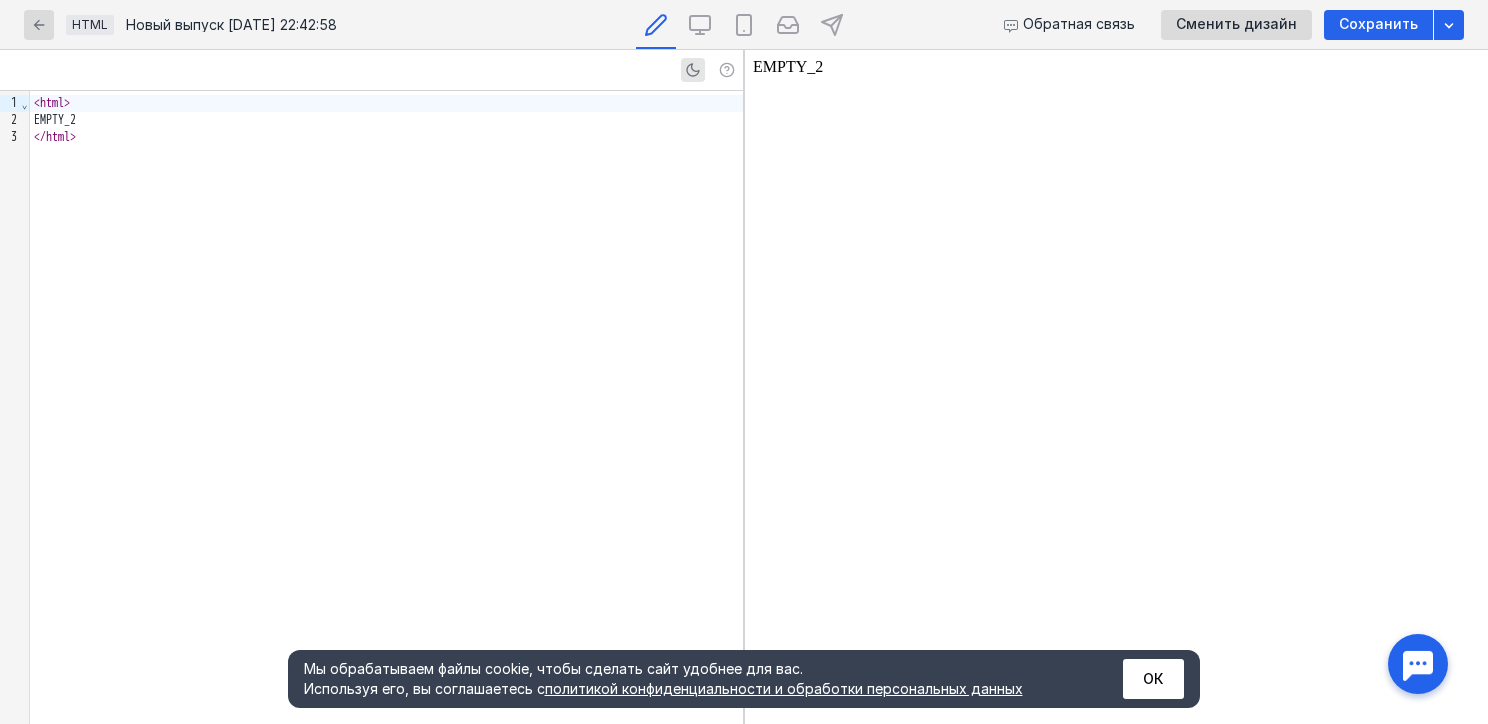 scroll, scrollTop: 0, scrollLeft: 0, axis: both 